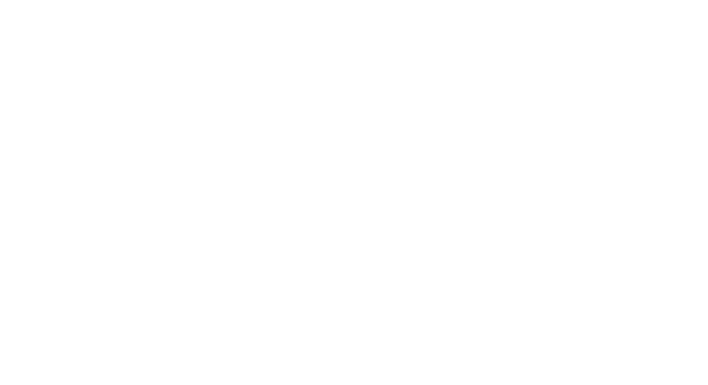 scroll, scrollTop: 0, scrollLeft: 0, axis: both 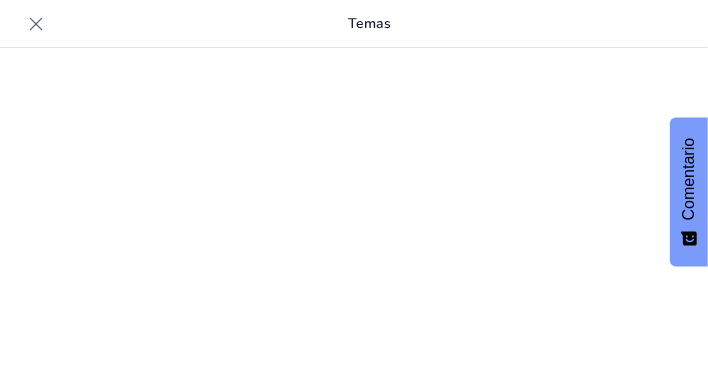 type on "impacto del impuesto sobre las empresas" 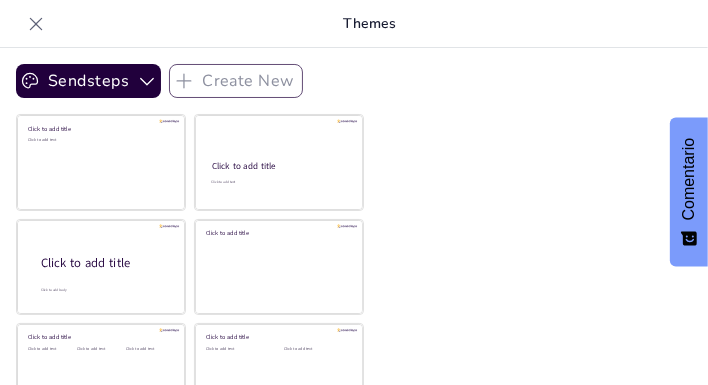 scroll, scrollTop: 18, scrollLeft: 0, axis: vertical 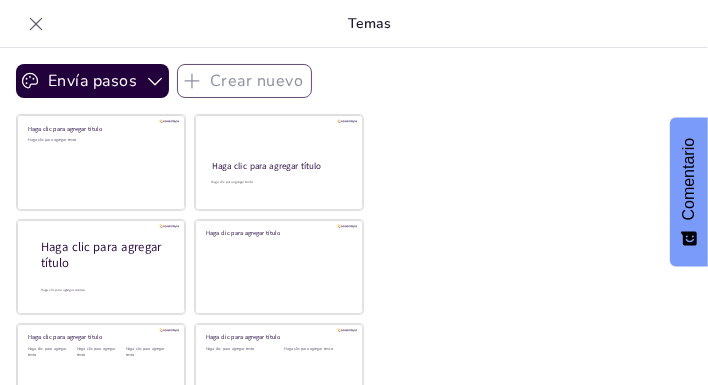 type on "impacto del impuesto sobre las empresas" 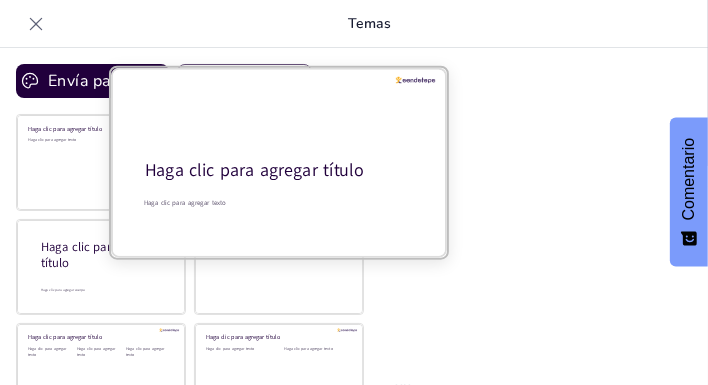 click at bounding box center (279, 162) 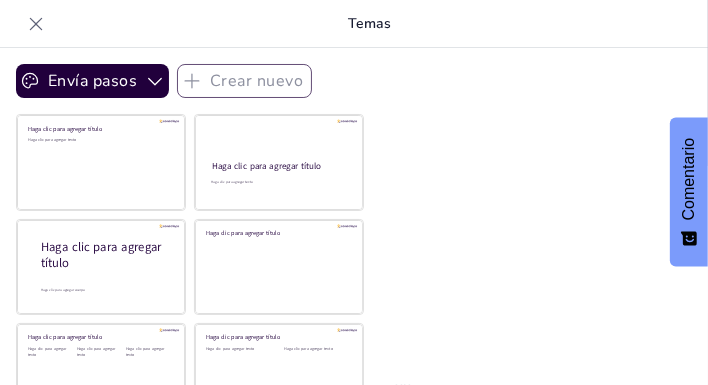 click on "Envía pasos Crear nuevo Haga clic para agregar título Haga clic para agregar texto Haga clic para agregar título Haga clic para agregar texto Haga clic para agregar título Haga clic para agregar cuerpo Haga clic para agregar título Haga clic para agregar título Haga clic para agregar texto Haga clic para agregar texto Haga clic para agregar texto Haga clic para agregar título Haga clic para agregar texto Haga clic para agregar texto" at bounding box center [354, 216] 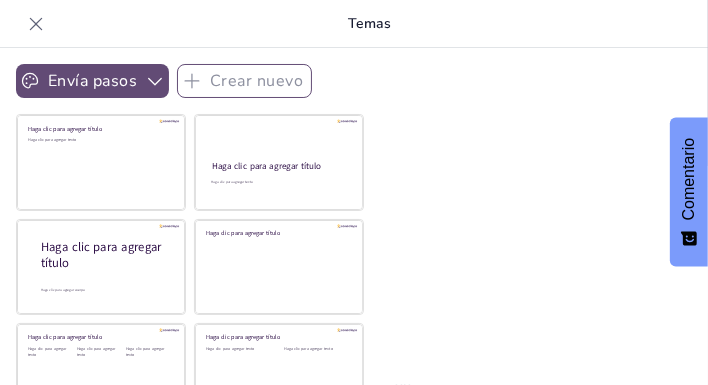 click on "Envía pasos" at bounding box center [92, 81] 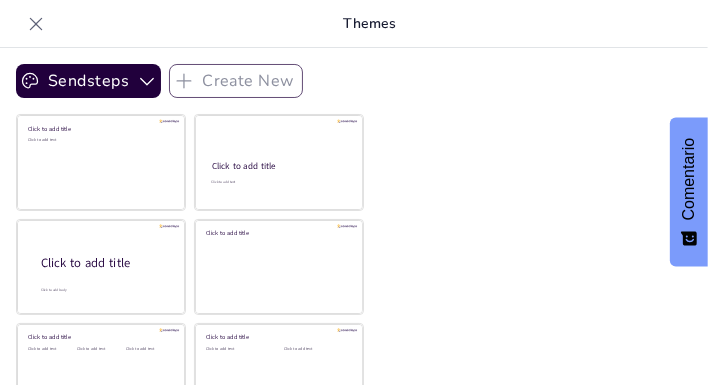 scroll, scrollTop: 18, scrollLeft: 0, axis: vertical 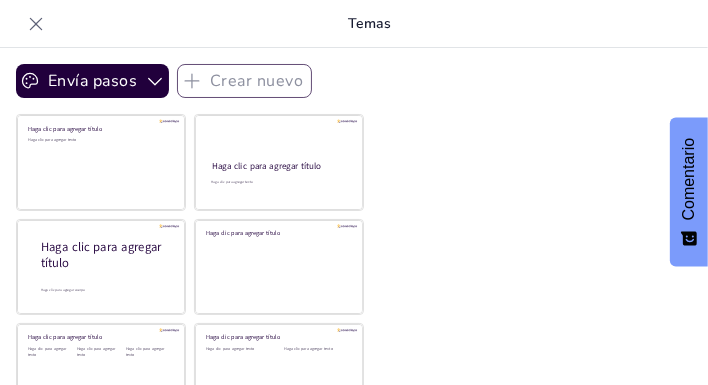 click on "Envía pasos Crear nuevo Haga clic para agregar título Haga clic para agregar texto Haga clic para agregar título Haga clic para agregar texto Haga clic para agregar título Haga clic para agregar cuerpo Haga clic para agregar título Haga clic para agregar título Haga clic para agregar texto Haga clic para agregar texto Haga clic para agregar texto Haga clic para agregar título Haga clic para agregar texto Haga clic para agregar texto" at bounding box center (354, 216) 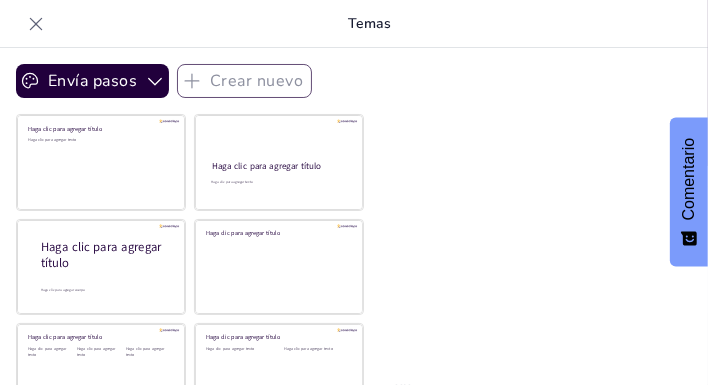 click at bounding box center (36, 24) 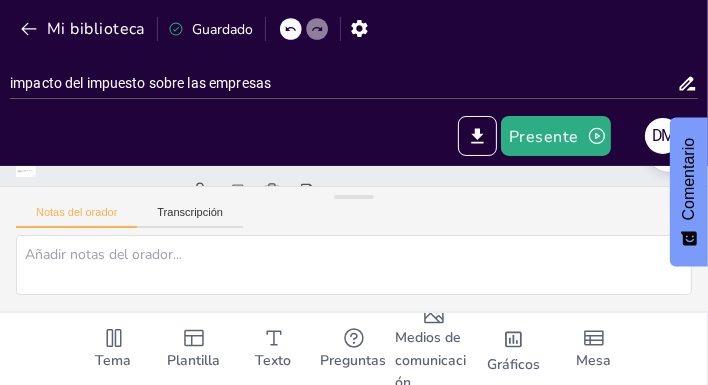 click on "impacto del impuesto sobre las empresas" at bounding box center [354, 81] 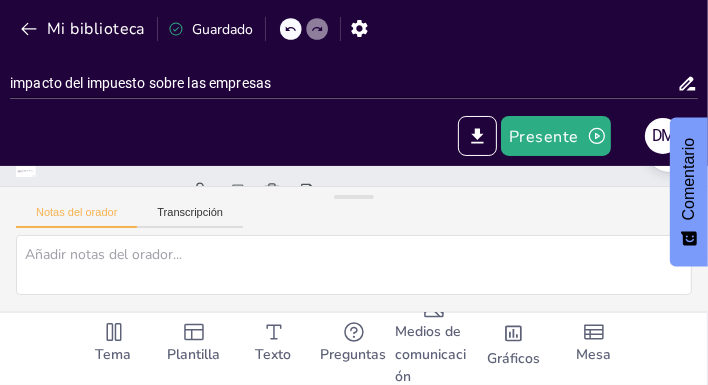 scroll, scrollTop: 9, scrollLeft: 0, axis: vertical 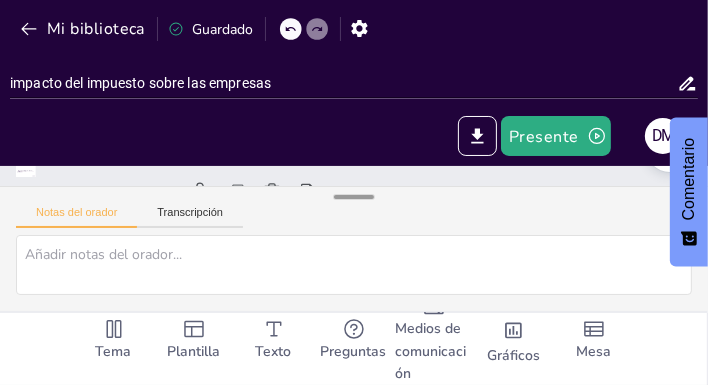 click at bounding box center [354, 197] 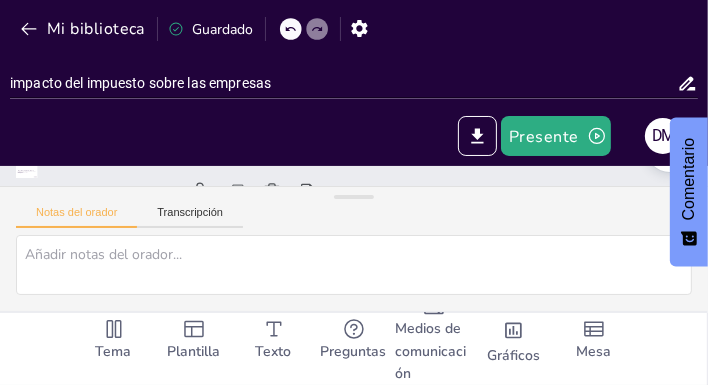 drag, startPoint x: 362, startPoint y: 203, endPoint x: 363, endPoint y: 259, distance: 56.008926 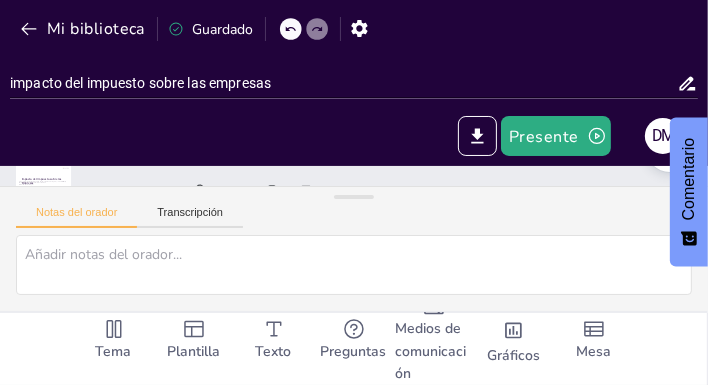 drag, startPoint x: 354, startPoint y: 195, endPoint x: 354, endPoint y: 268, distance: 73 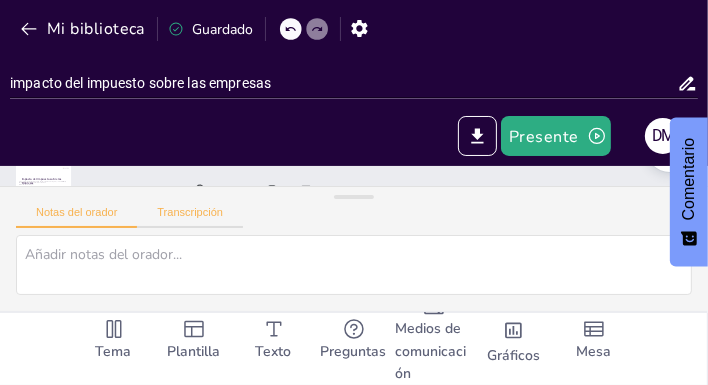 click on "Transcripción" at bounding box center [190, 212] 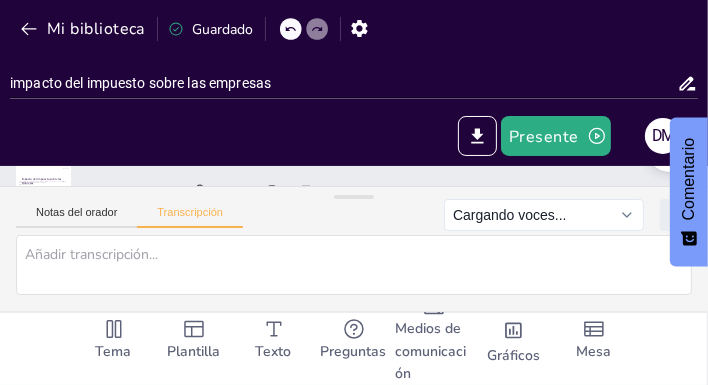 drag, startPoint x: 361, startPoint y: 203, endPoint x: 366, endPoint y: 235, distance: 32.38827 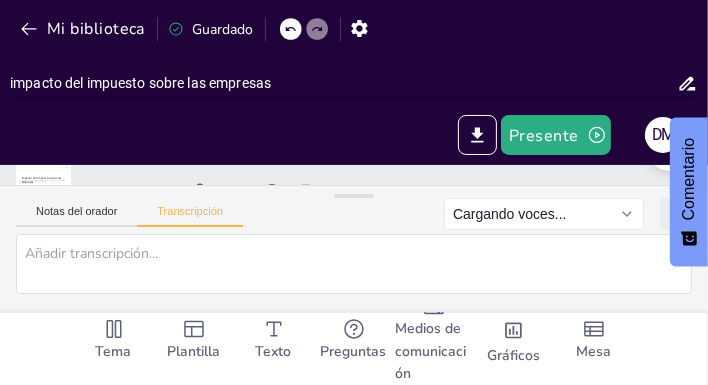 click on "impacto del impuesto sobre las empresas" at bounding box center [343, 83] 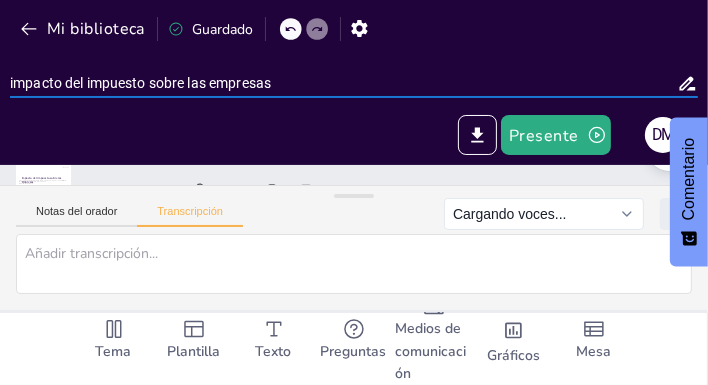 scroll, scrollTop: 0, scrollLeft: 0, axis: both 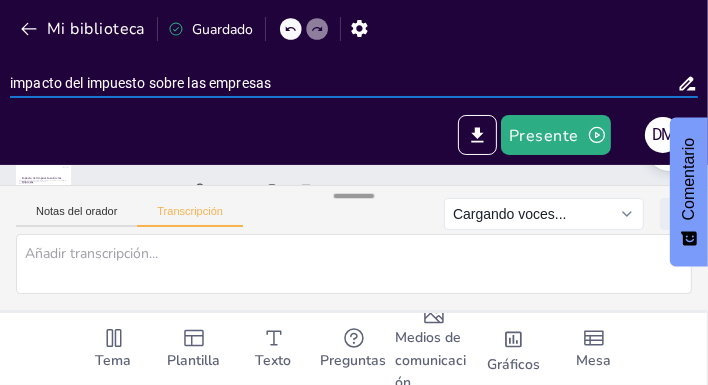 click at bounding box center [354, 196] 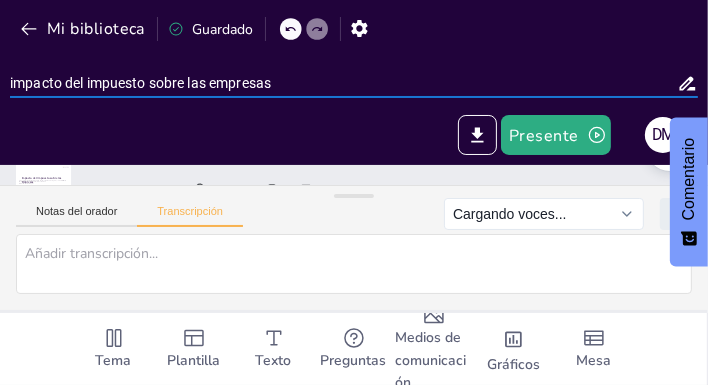 drag, startPoint x: 336, startPoint y: 189, endPoint x: 336, endPoint y: 253, distance: 64 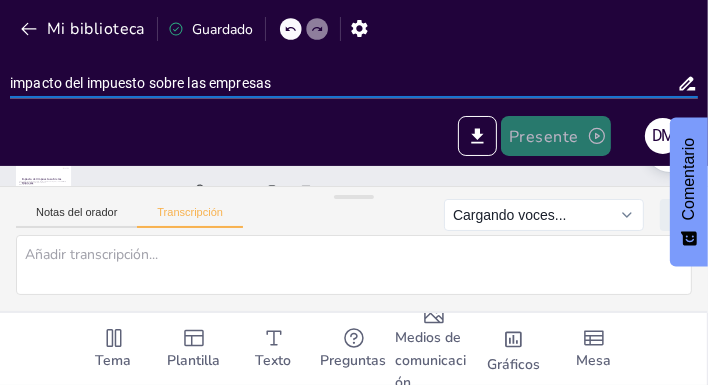 click on "Presente" at bounding box center [544, 137] 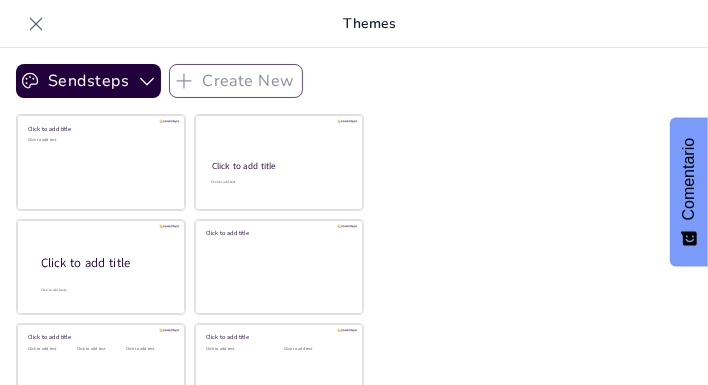 scroll, scrollTop: 18, scrollLeft: 0, axis: vertical 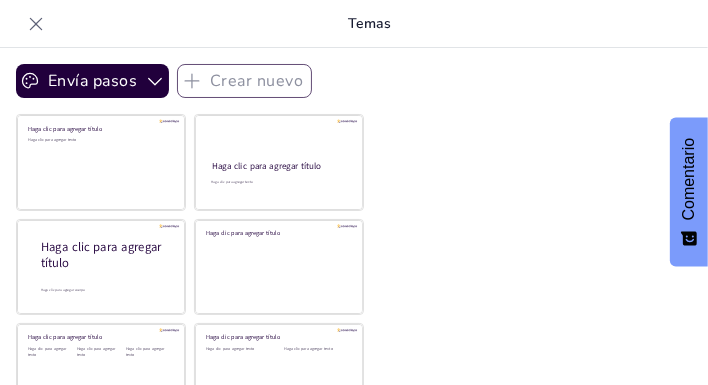 type on "impacto del impuesto sobre las empresas" 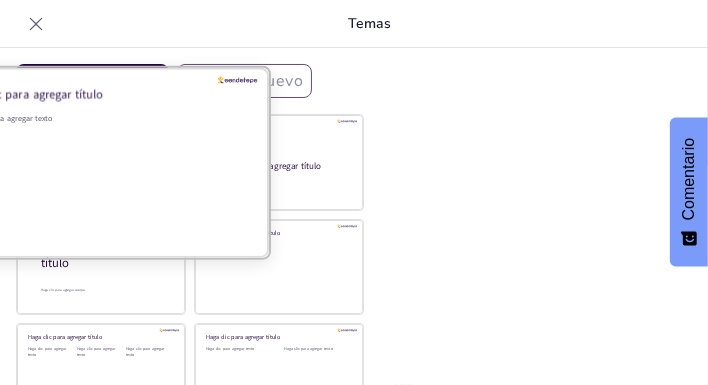 click on "Haga clic para agregar texto" at bounding box center [98, 175] 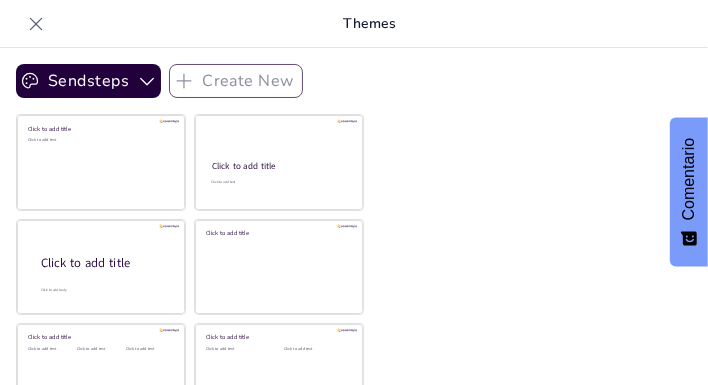 scroll, scrollTop: 189, scrollLeft: 0, axis: vertical 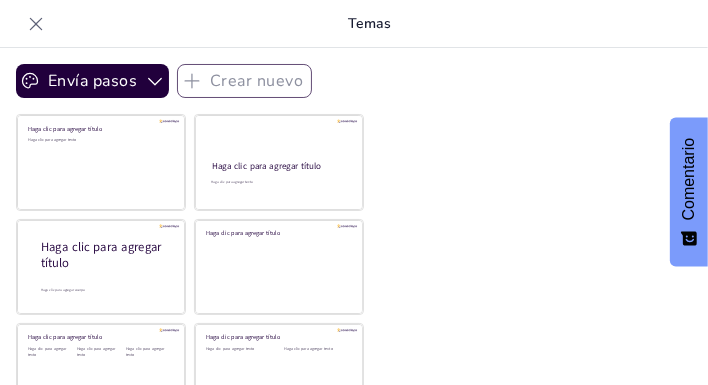 click on "Temas" at bounding box center [370, 23] 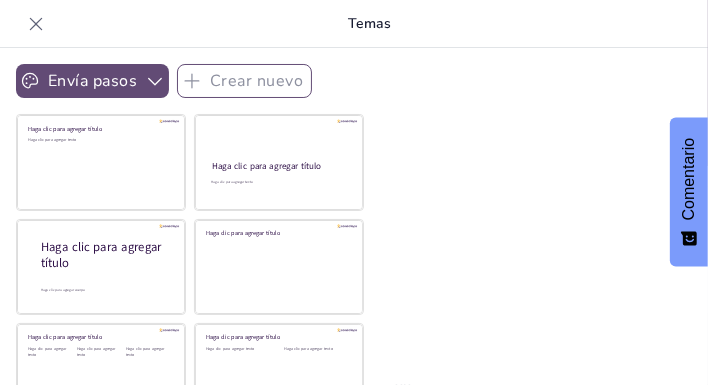 click on "Envía pasos" at bounding box center (92, 82) 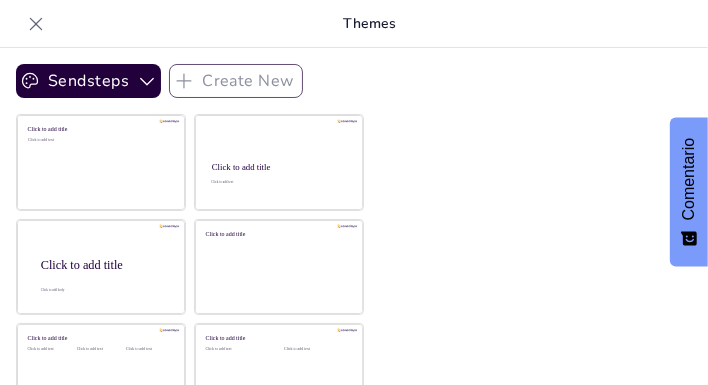 type 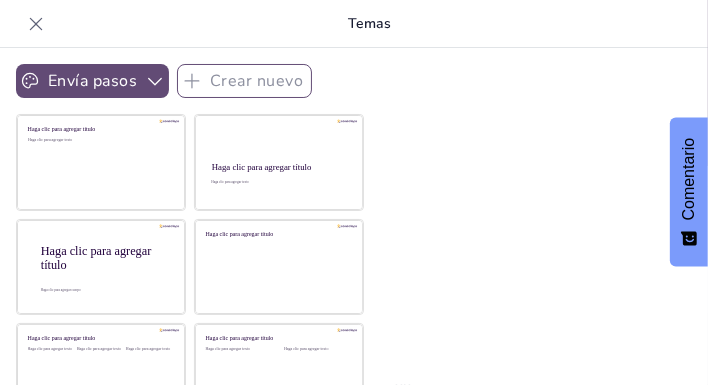 click on "Envía pasos" at bounding box center (92, 82) 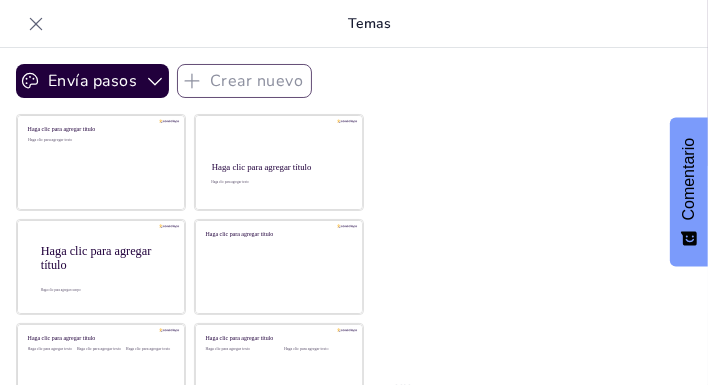 click on "Envía pasos" at bounding box center (92, 82) 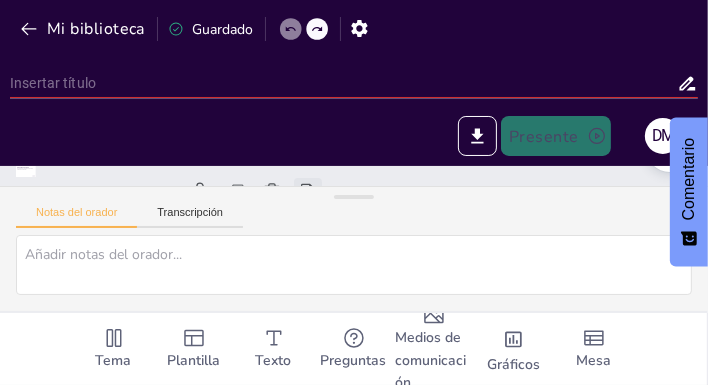 click at bounding box center (306, 186) 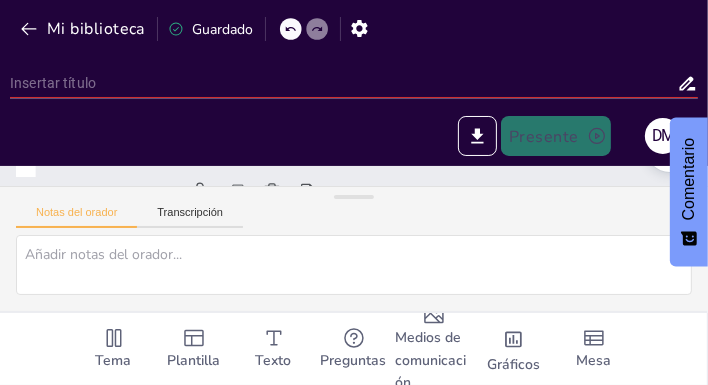 click on "Guardado" at bounding box center (222, 29) 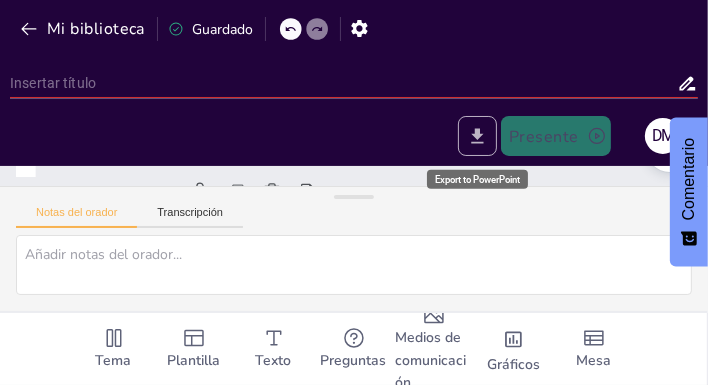 click 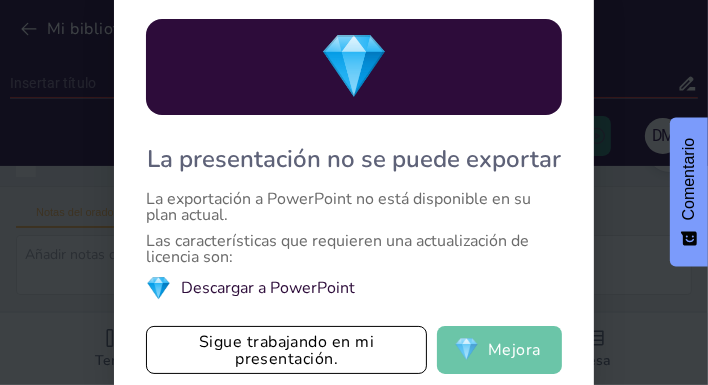 click on "💎 Mejora" at bounding box center (499, 350) 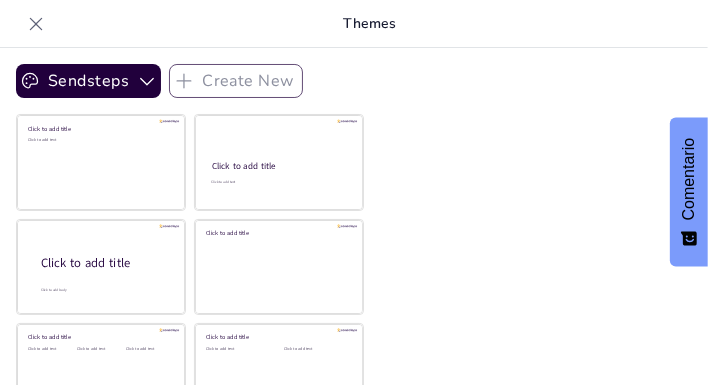 type on "impacto del impuesto sobre las empresas" 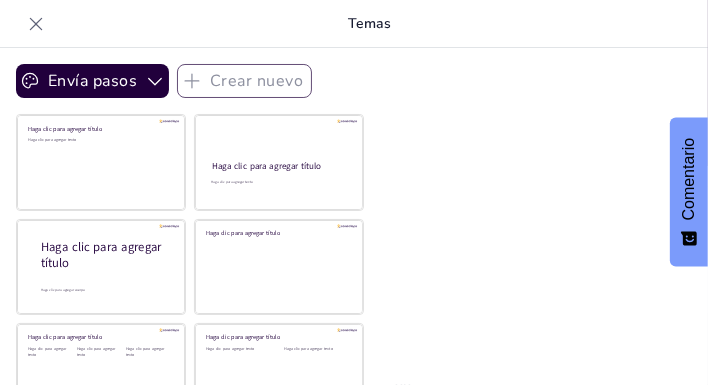 click 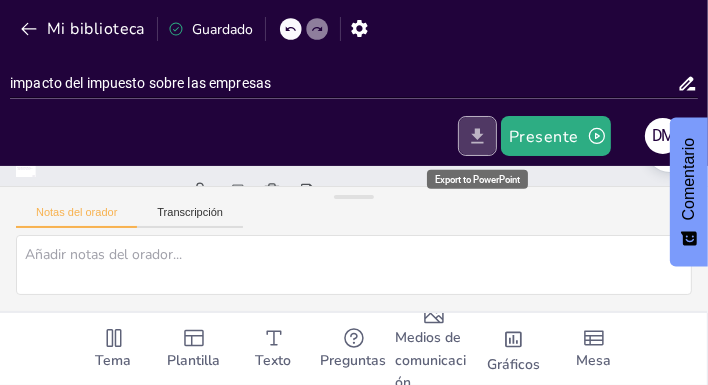 click at bounding box center (477, 136) 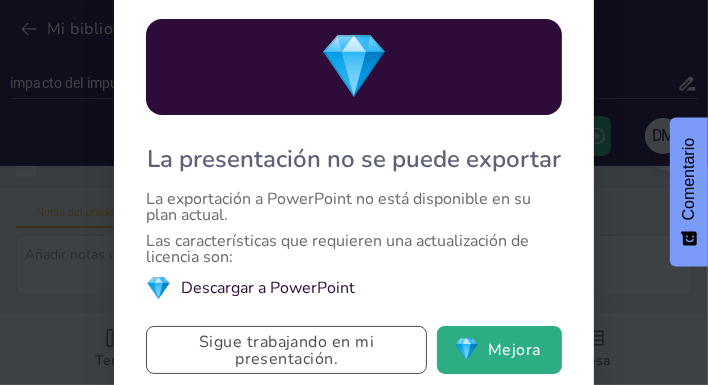 click on "Sigue trabajando en mi presentación." at bounding box center [286, 350] 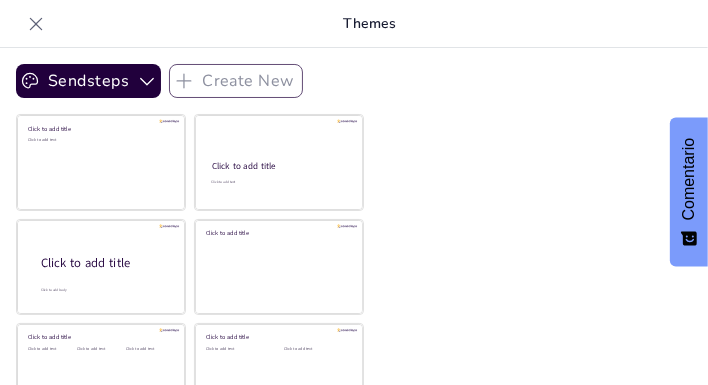 click on "Click to add text" at bounding box center (315, 378) 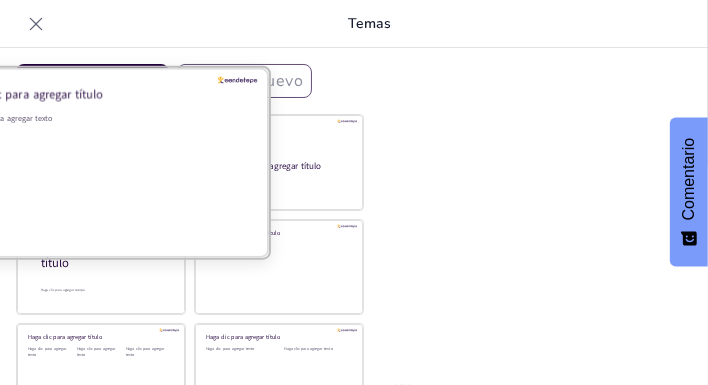 click on "Haga clic para agregar texto" at bounding box center (98, 175) 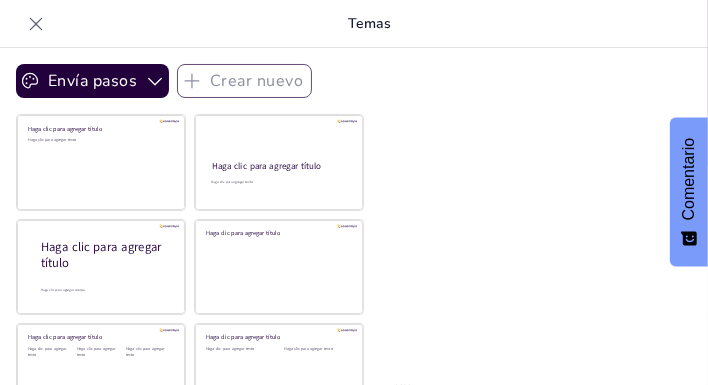 drag, startPoint x: 74, startPoint y: 164, endPoint x: 545, endPoint y: 74, distance: 479.52164 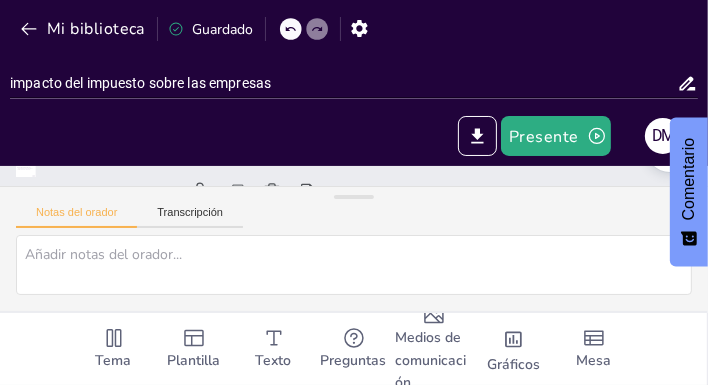 click 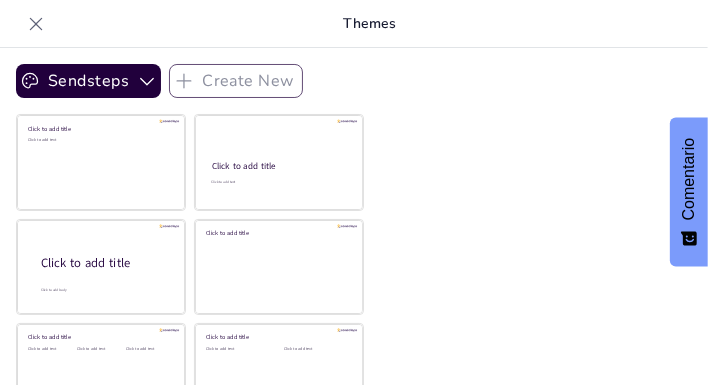 scroll, scrollTop: 214, scrollLeft: 0, axis: vertical 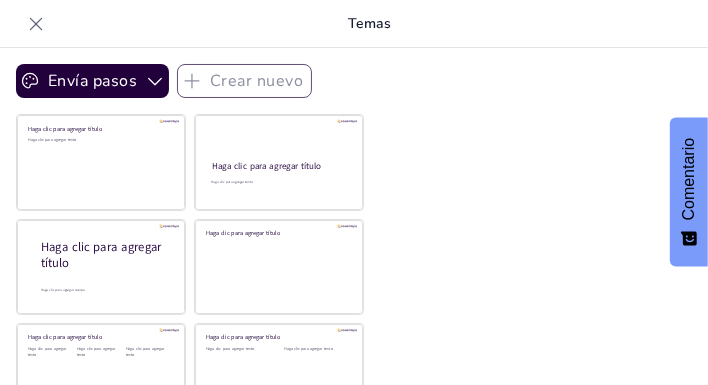 click 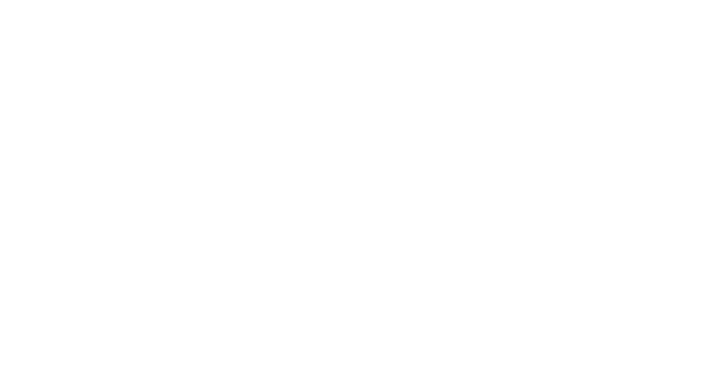 scroll, scrollTop: 0, scrollLeft: 0, axis: both 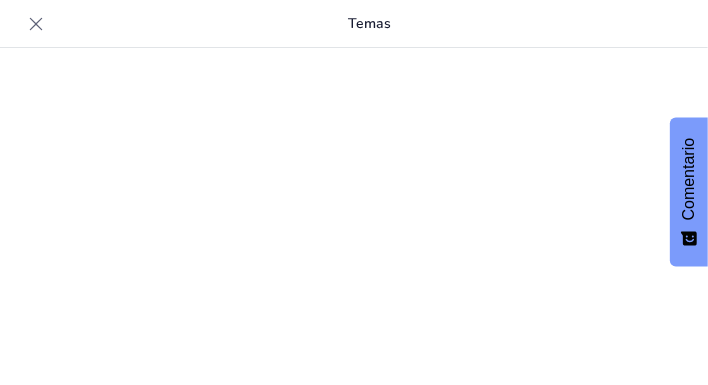 type on "impacto del impuesto sobre las empresas" 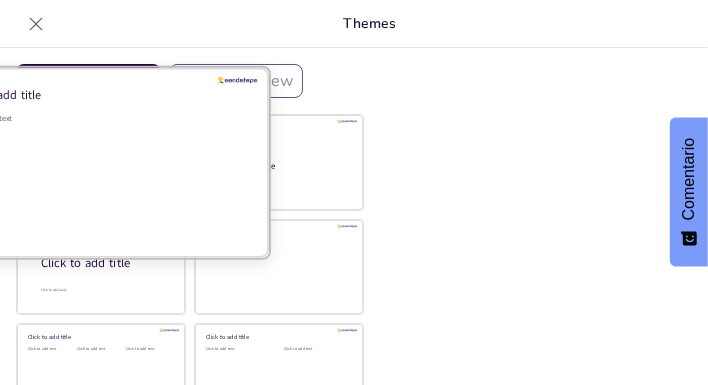 scroll, scrollTop: 18, scrollLeft: 0, axis: vertical 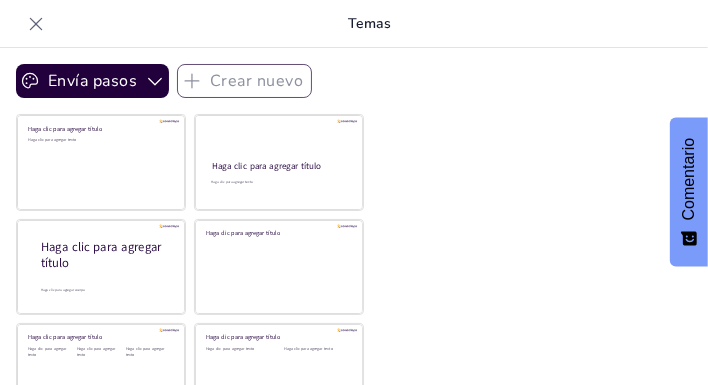 type on "impacto del impuesto sobre las empresas" 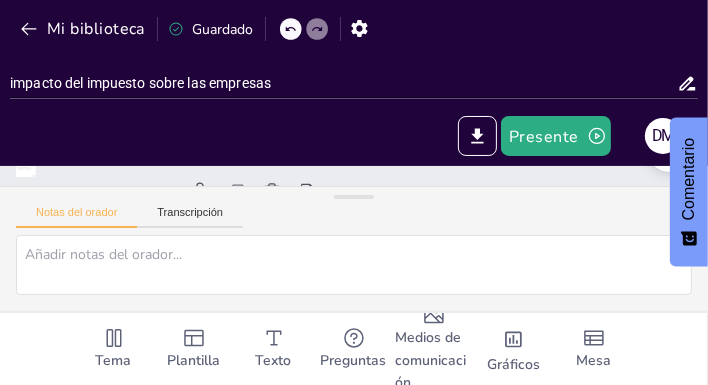 click 